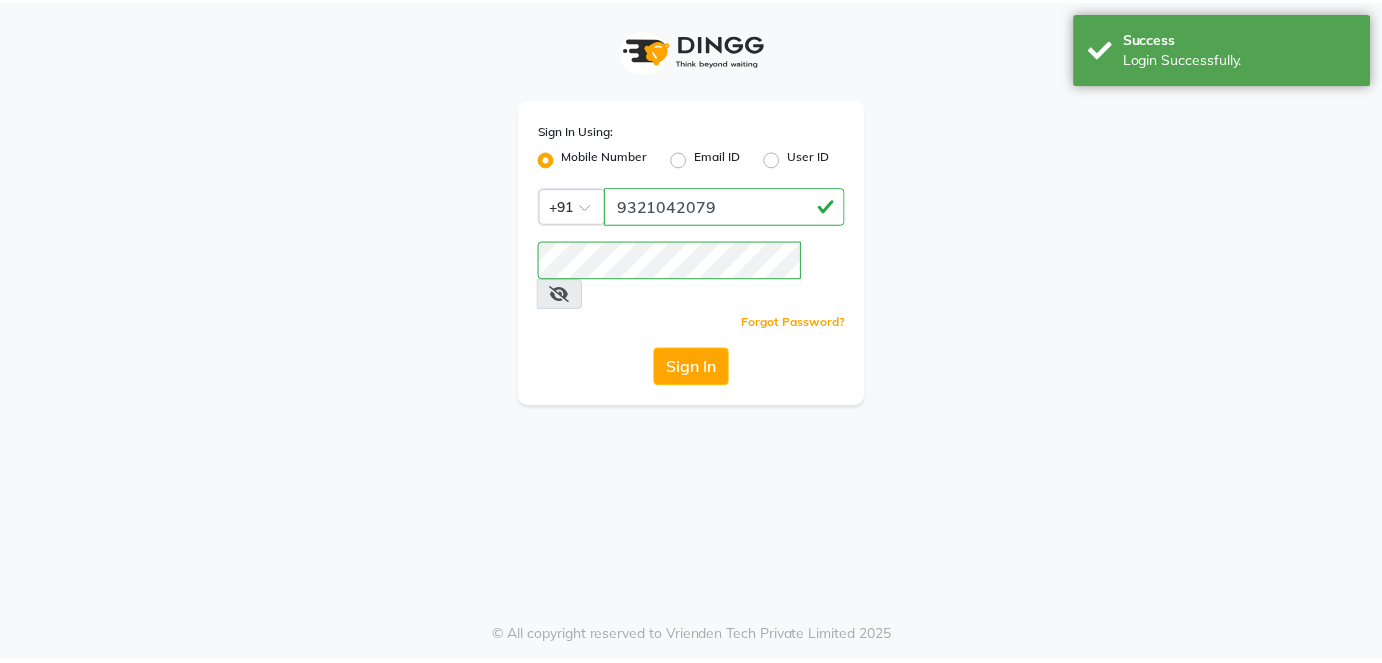 scroll, scrollTop: 0, scrollLeft: 0, axis: both 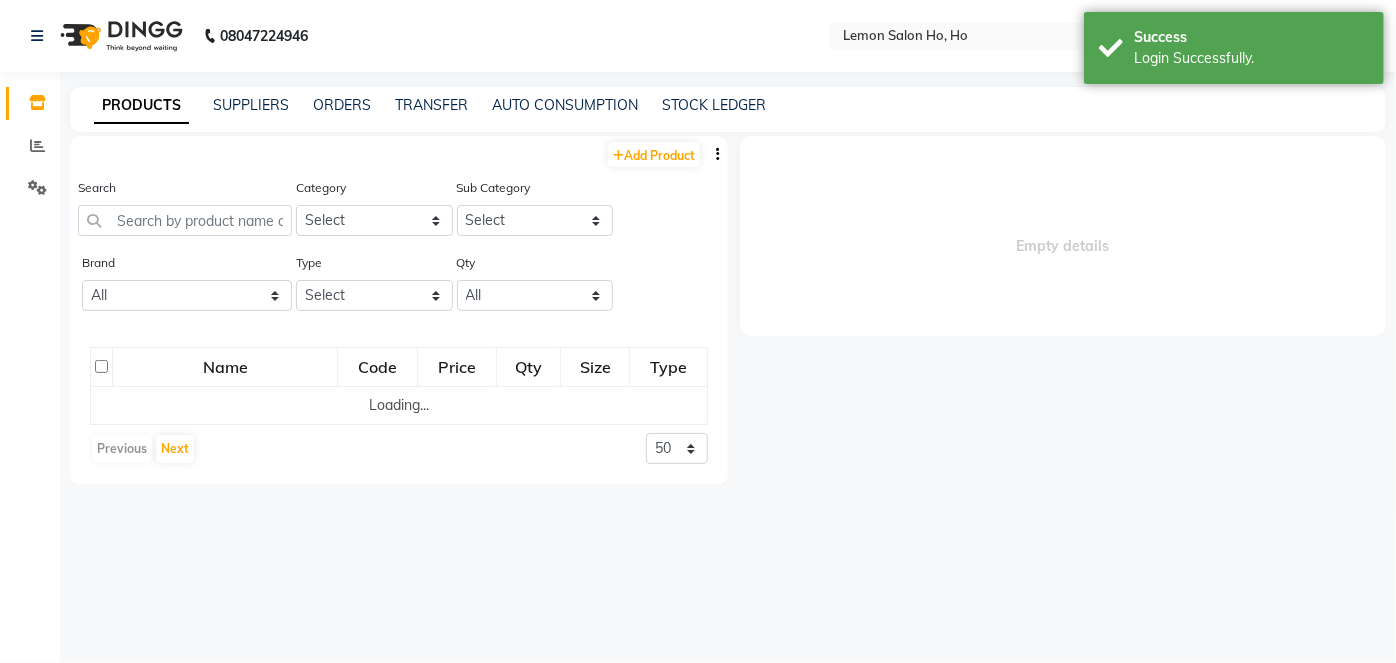 select on "en" 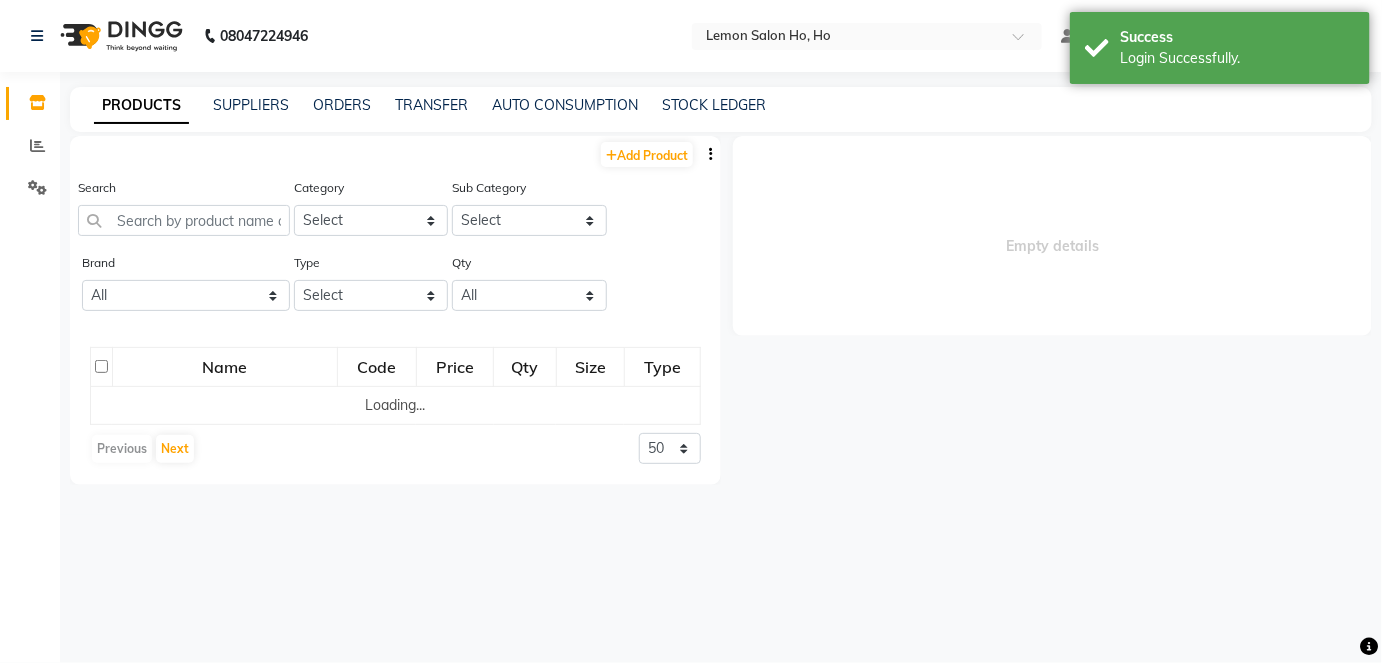 select 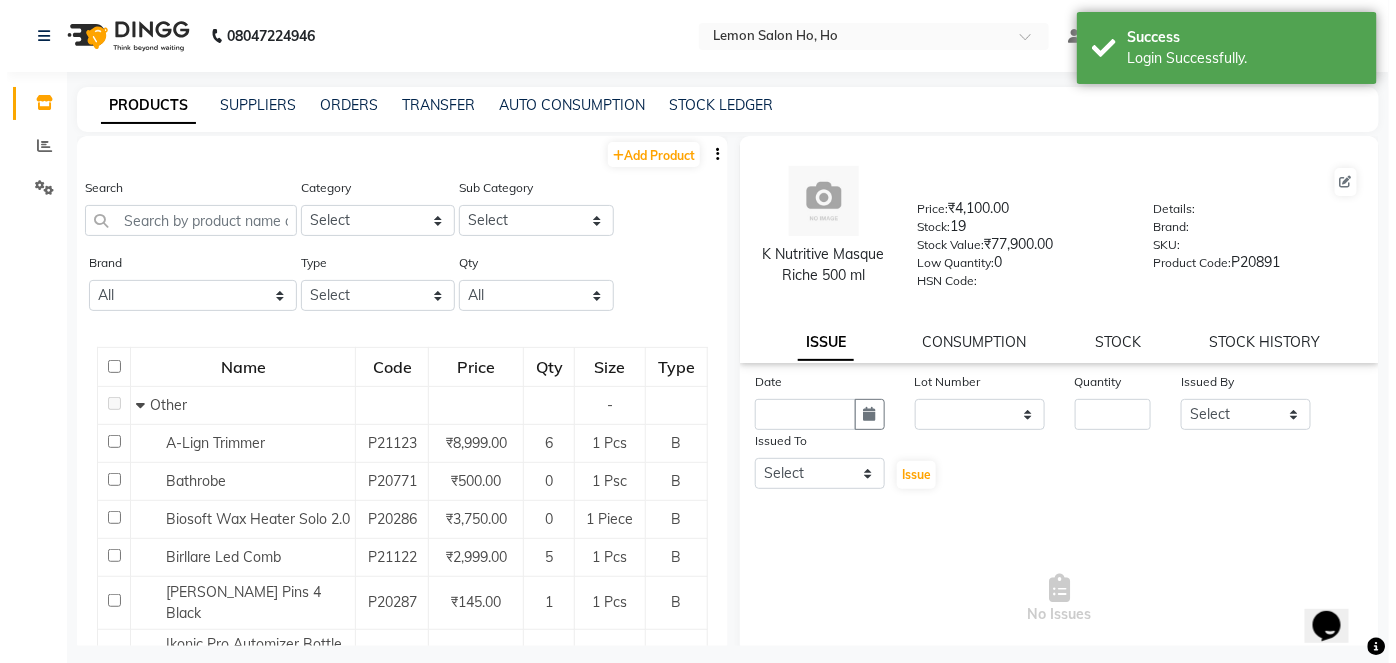 scroll, scrollTop: 0, scrollLeft: 0, axis: both 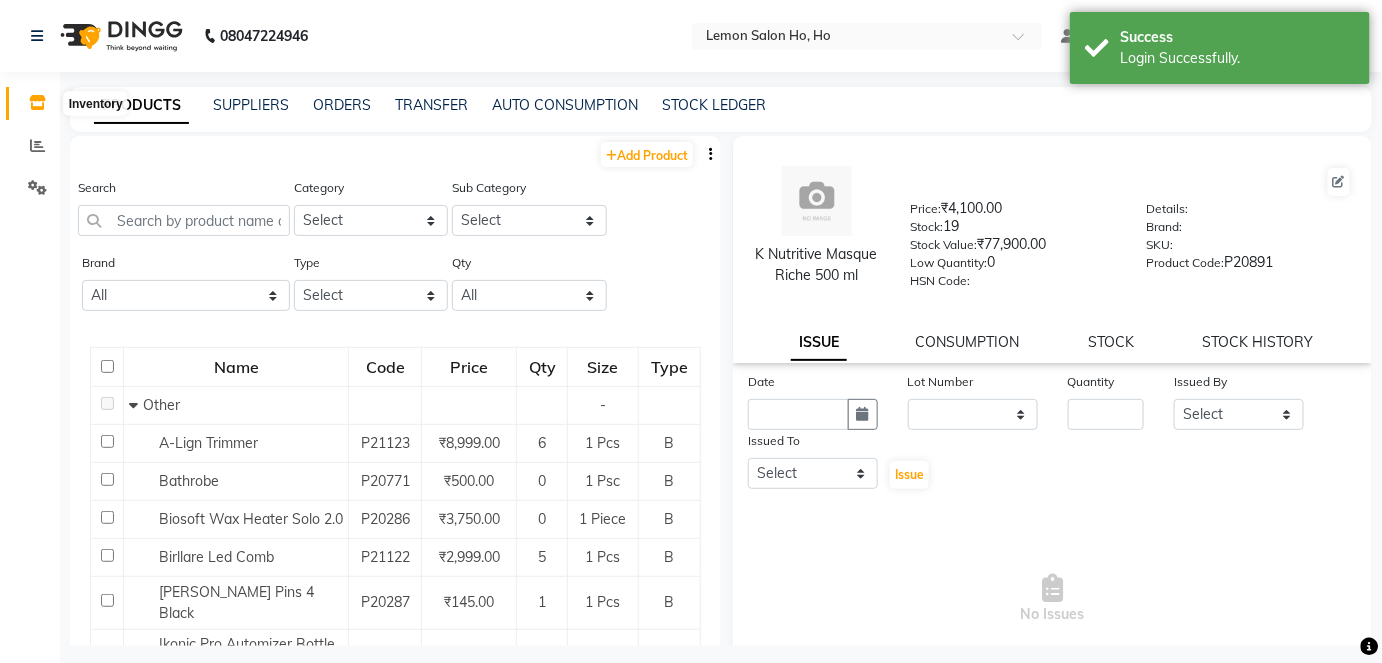 click 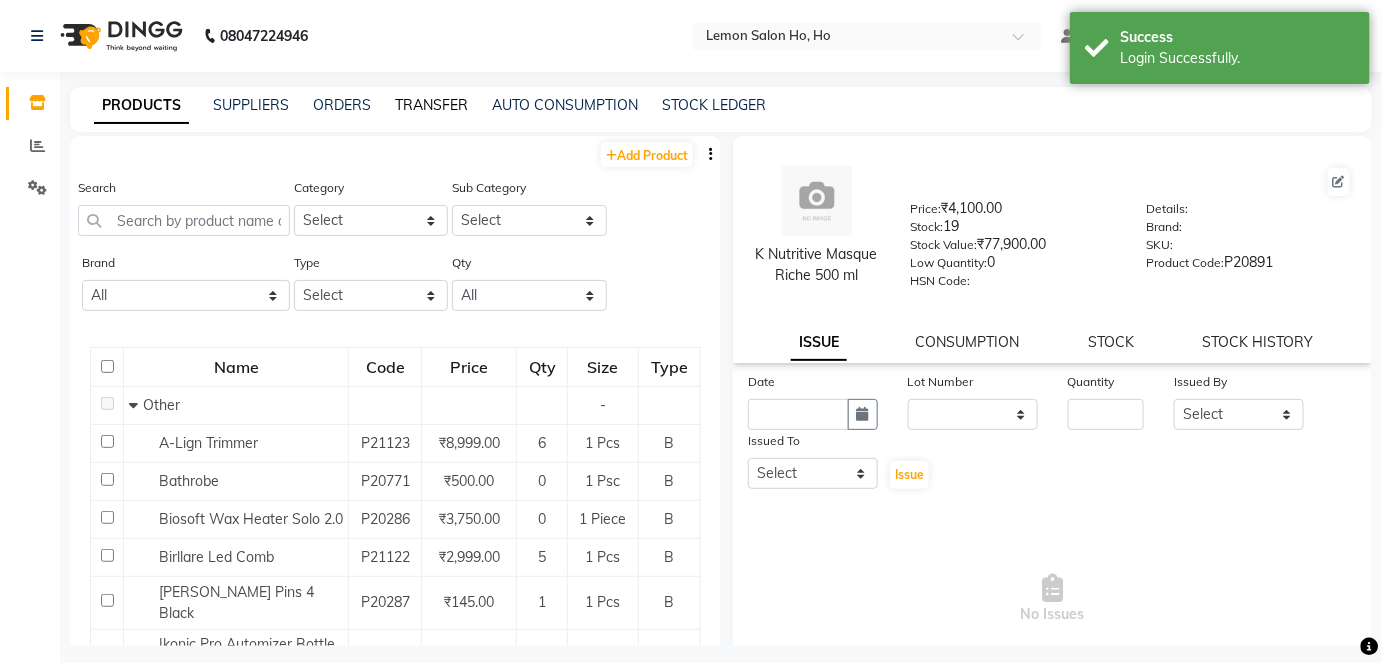 click on "TRANSFER" 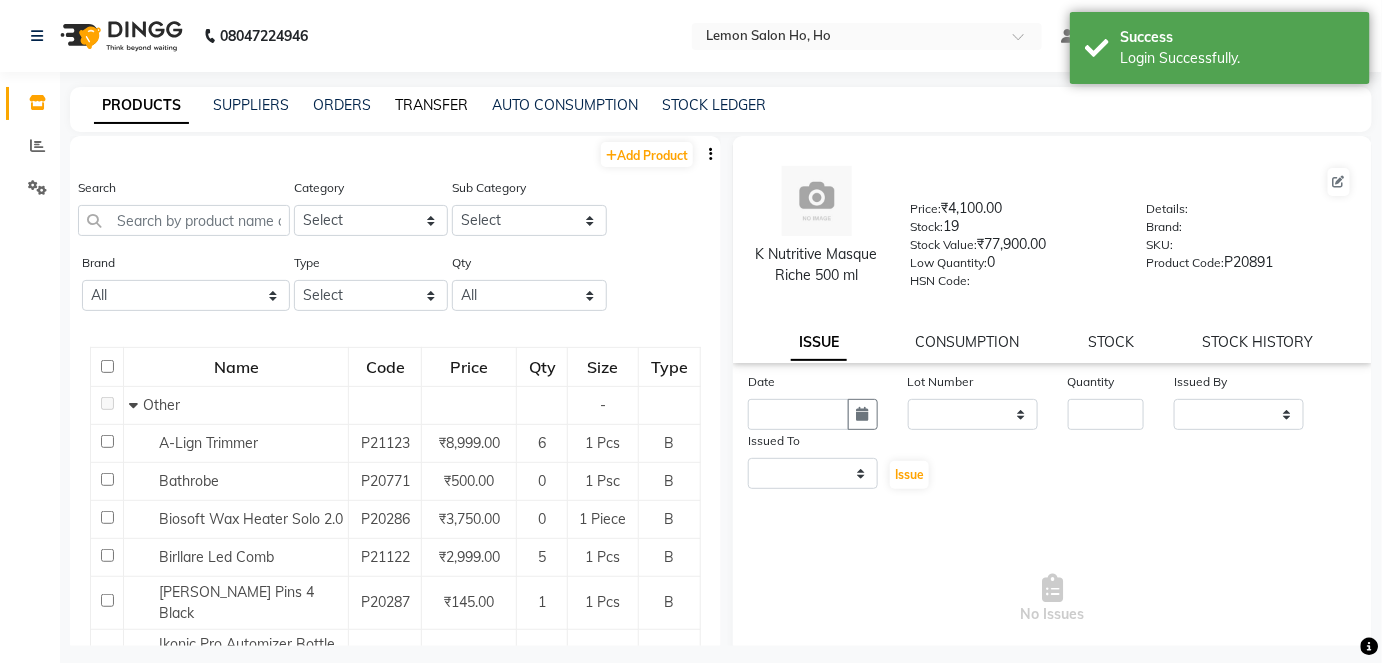 select on "sender" 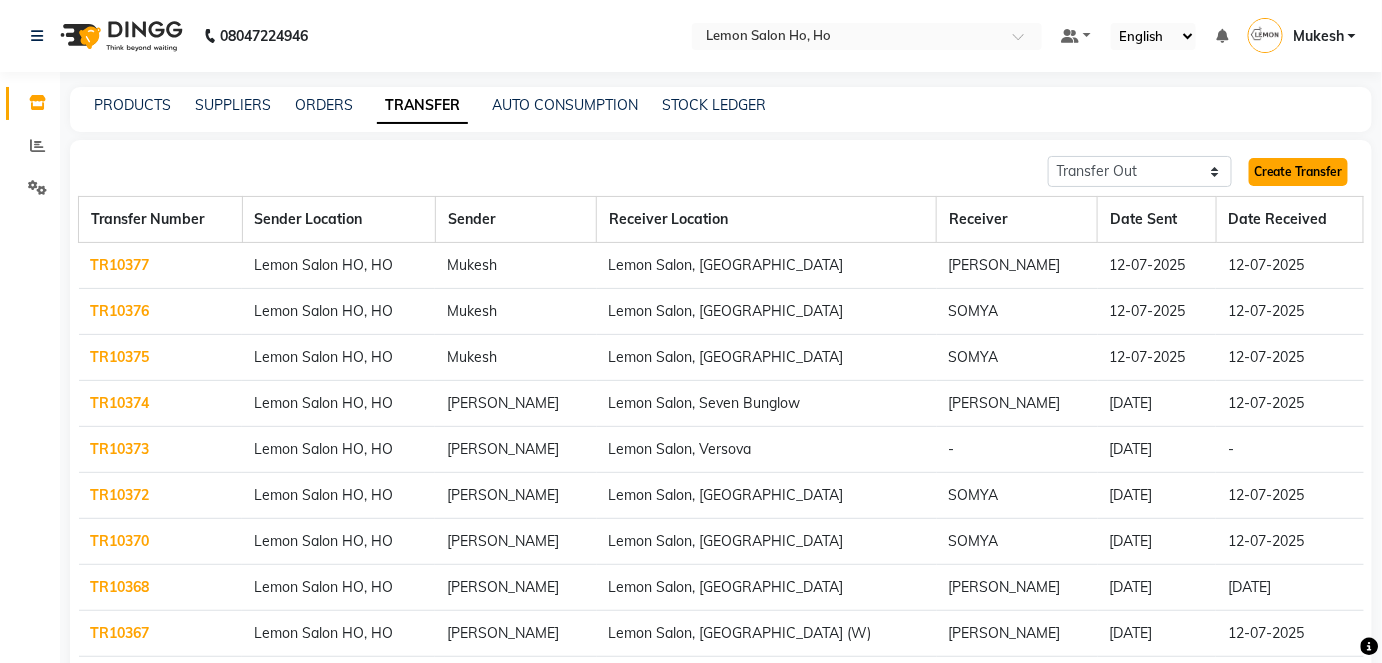 click on "Create Transfer" 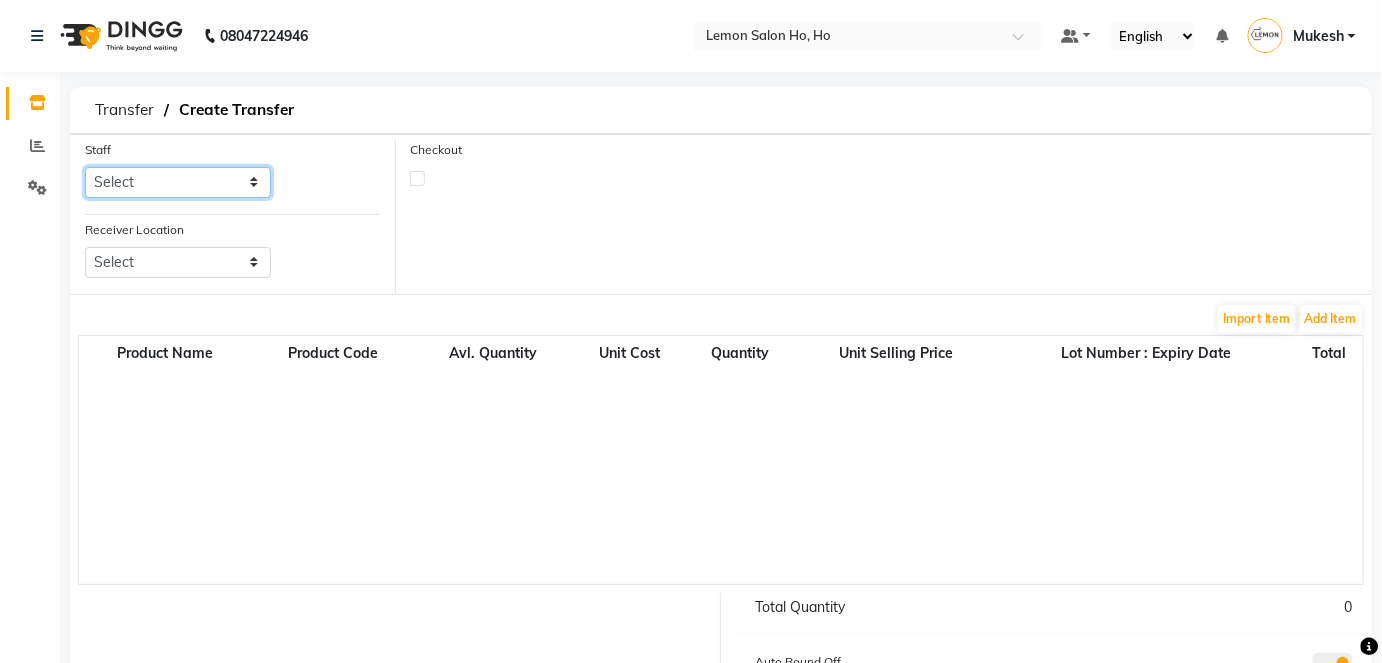 click on "Select [PERSON_NAME] DC DINGG Support [PERSON_NAME] [PERSON_NAME]  [PERSON_NAME] Mukesh  [PERSON_NAME] Roselooks Beauty  [PERSON_NAME] [PERSON_NAME]" at bounding box center (178, 182) 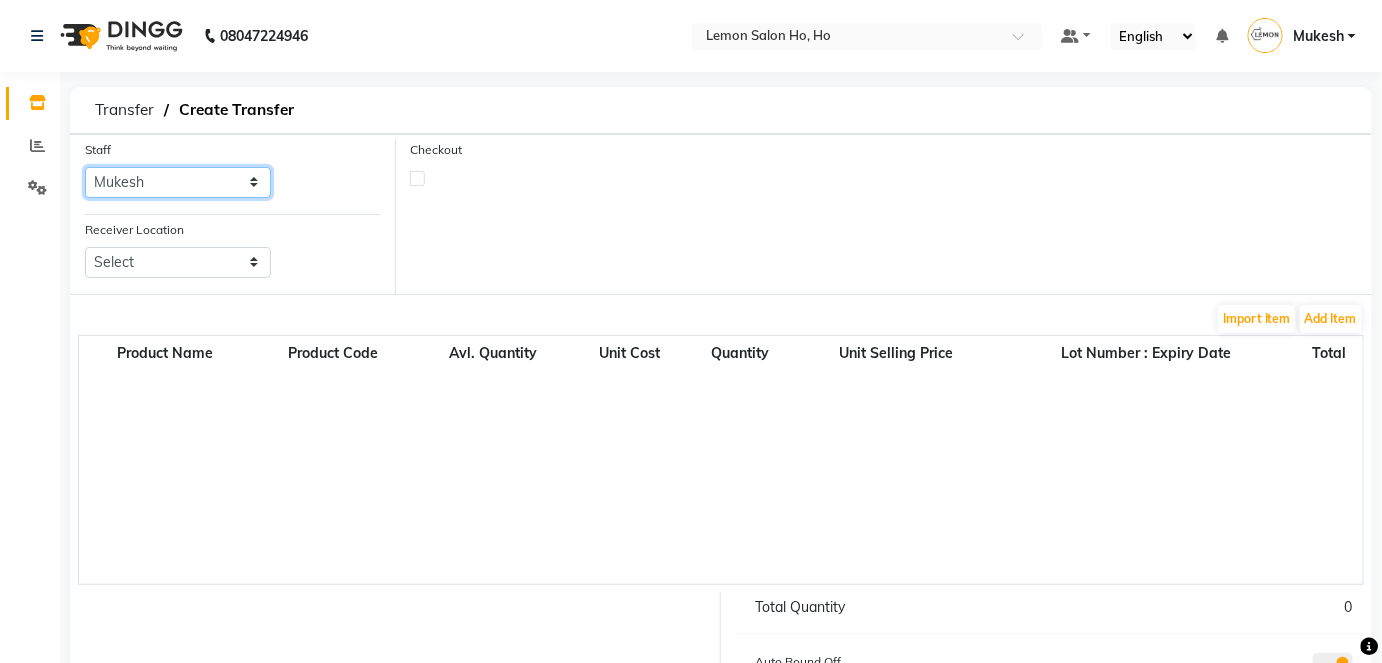 click on "Select [PERSON_NAME] DC DINGG Support [PERSON_NAME] [PERSON_NAME]  [PERSON_NAME] Mukesh  [PERSON_NAME] Roselooks Beauty  [PERSON_NAME] [PERSON_NAME]" at bounding box center [178, 182] 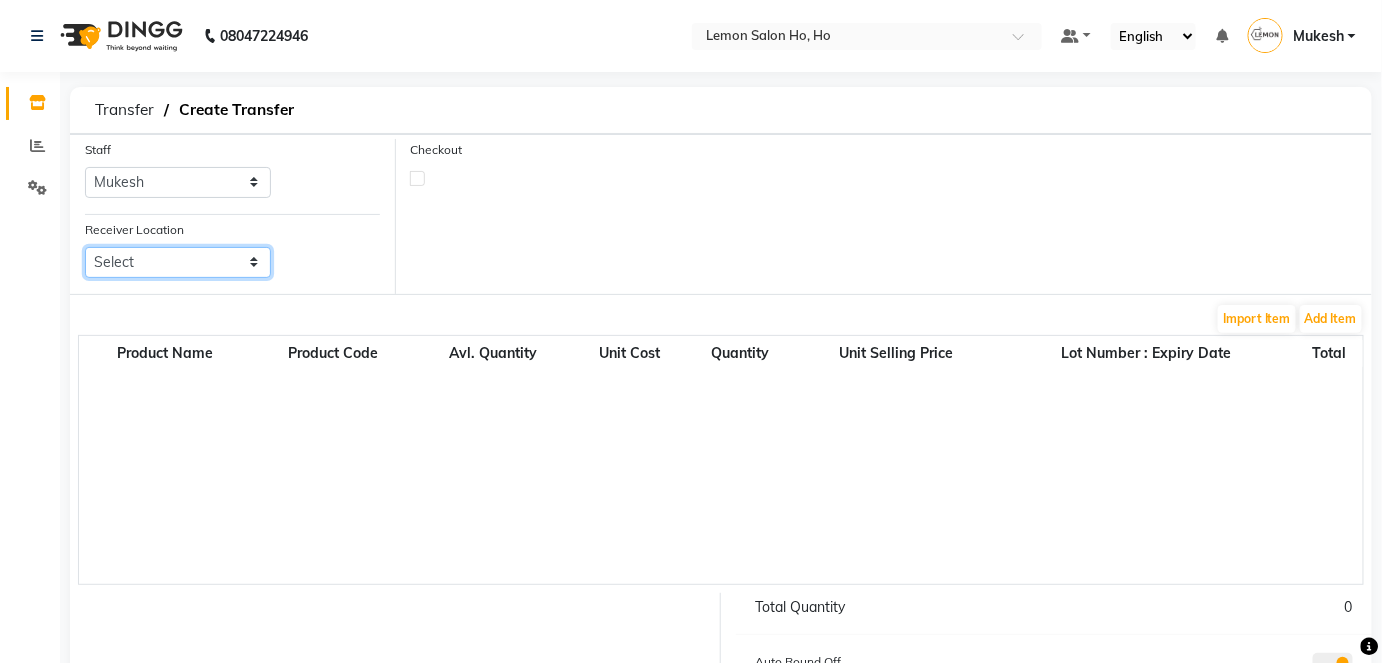 click on "Select Lemon Salon, Lokhandwala  [GEOGRAPHIC_DATA], [GEOGRAPHIC_DATA], Seven Bunglow Lemon Salon, Bandra [GEOGRAPHIC_DATA], Versova [GEOGRAPHIC_DATA], [GEOGRAPHIC_DATA], [GEOGRAPHIC_DATA], [GEOGRAPHIC_DATA], [GEOGRAPHIC_DATA], [GEOGRAPHIC_DATA], [GEOGRAPHIC_DATA] (W)" at bounding box center (178, 262) 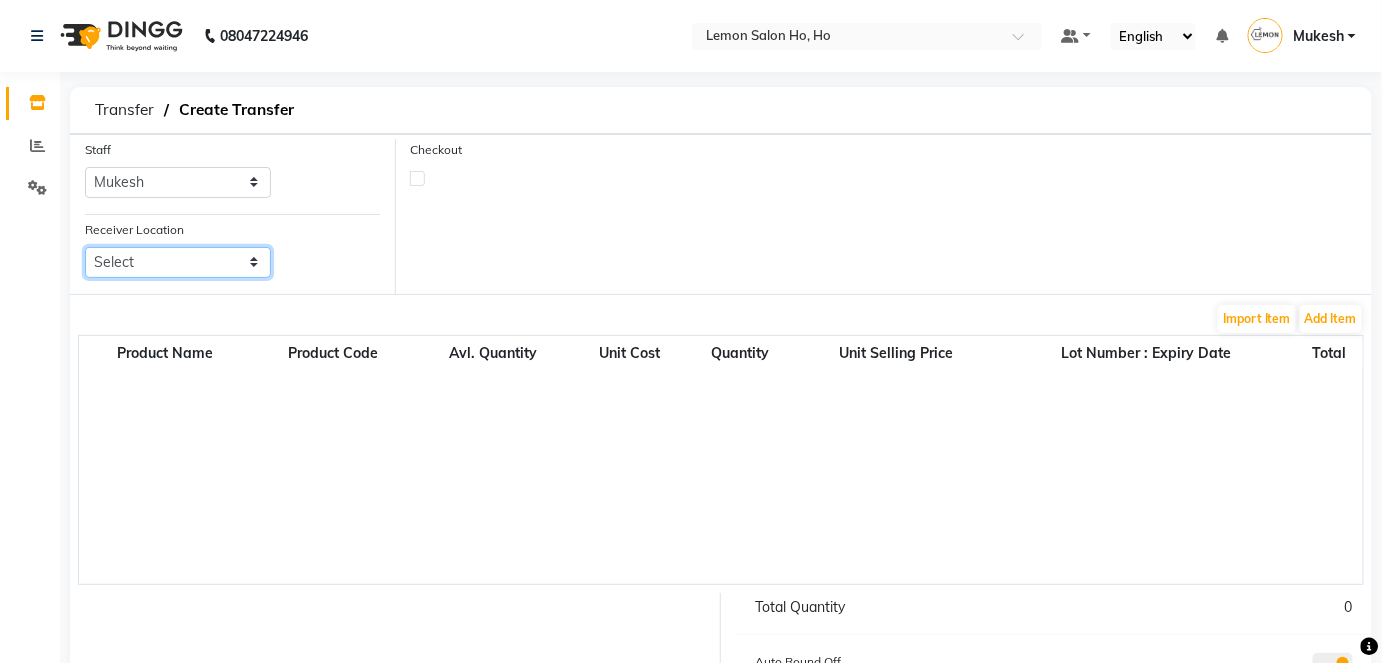 select on "958" 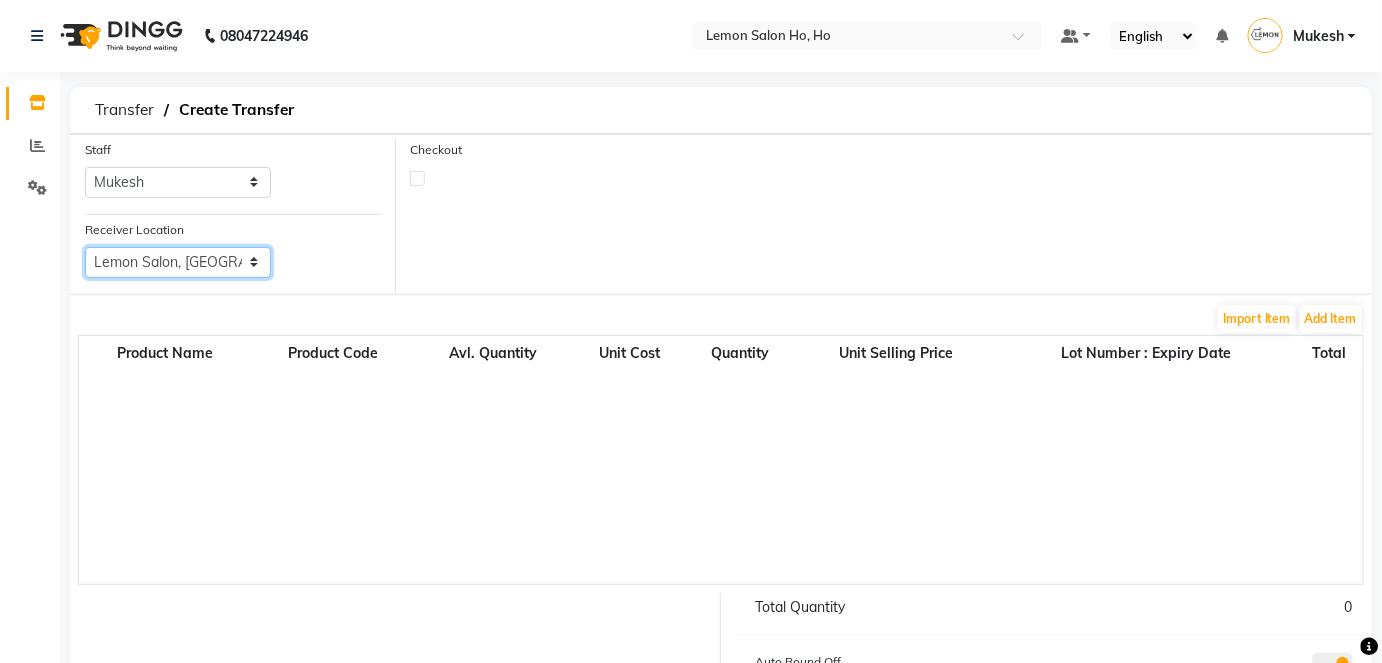 click on "Select Lemon Salon, Lokhandwala  [GEOGRAPHIC_DATA], [GEOGRAPHIC_DATA], Seven Bunglow Lemon Salon, Bandra [GEOGRAPHIC_DATA], Versova [GEOGRAPHIC_DATA], [GEOGRAPHIC_DATA], [GEOGRAPHIC_DATA], [GEOGRAPHIC_DATA], [GEOGRAPHIC_DATA], [GEOGRAPHIC_DATA], [GEOGRAPHIC_DATA] (W)" at bounding box center (178, 262) 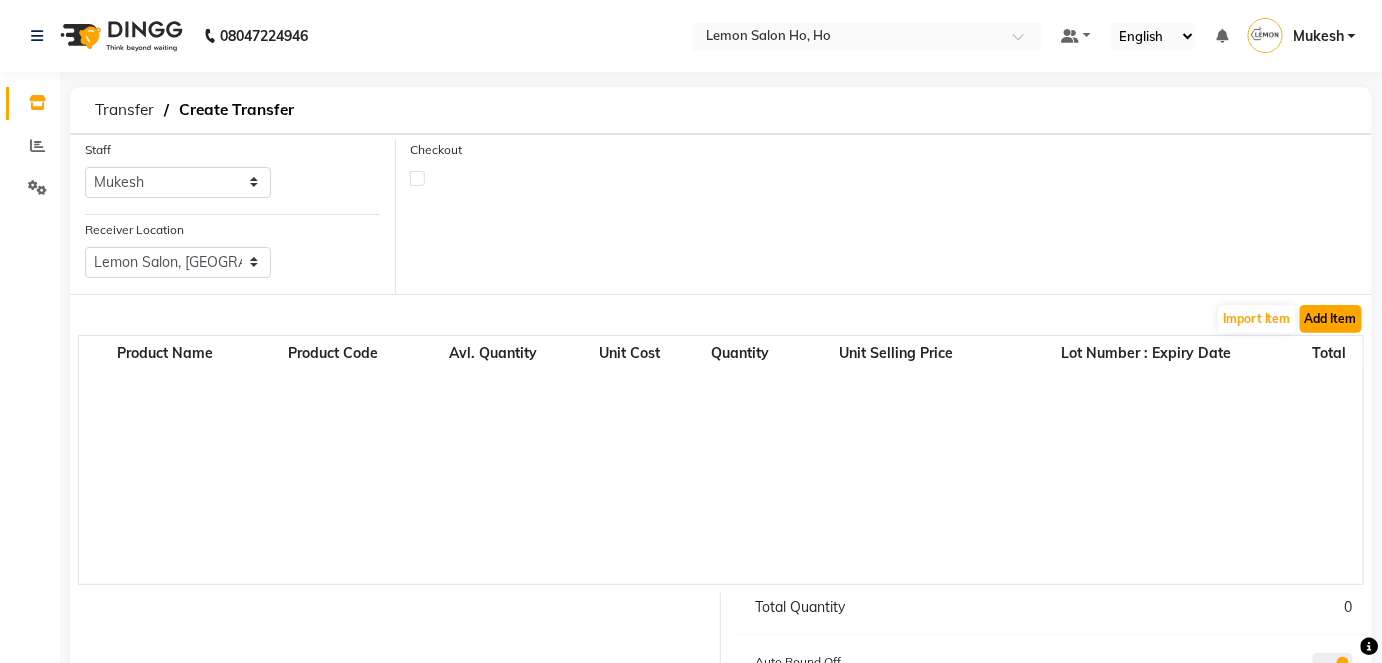 click on "Add Item" 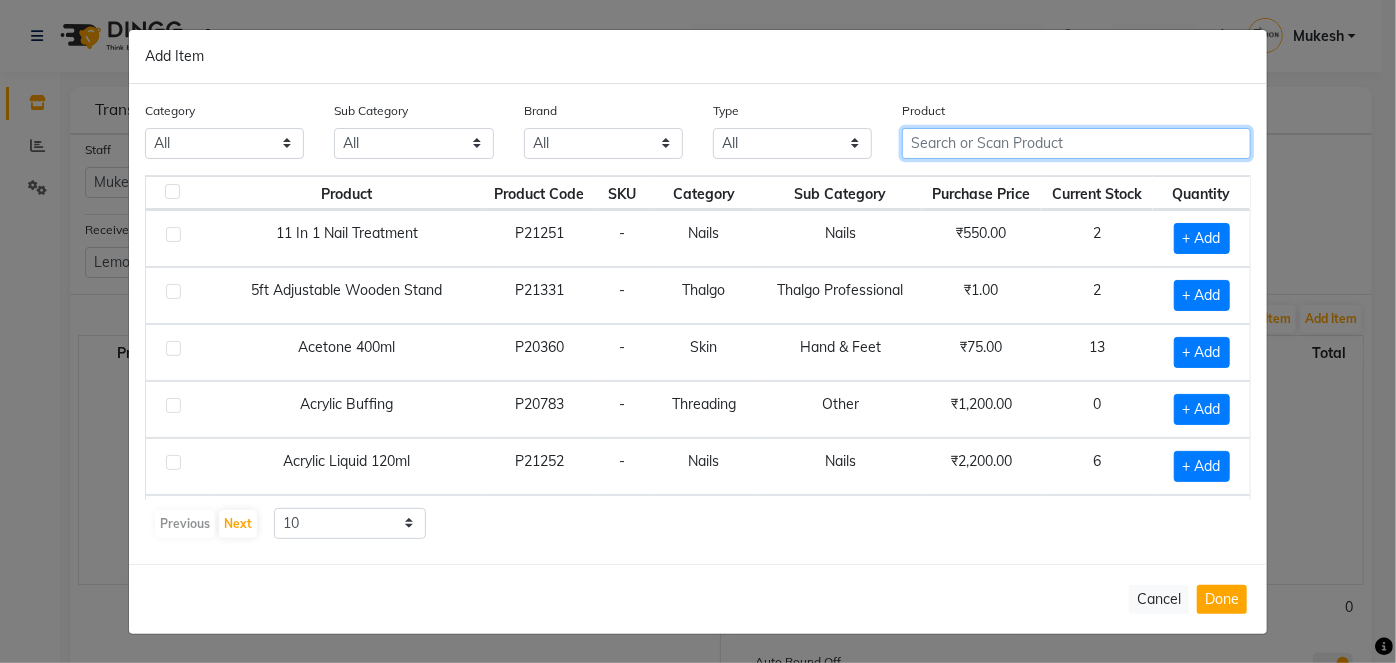 click 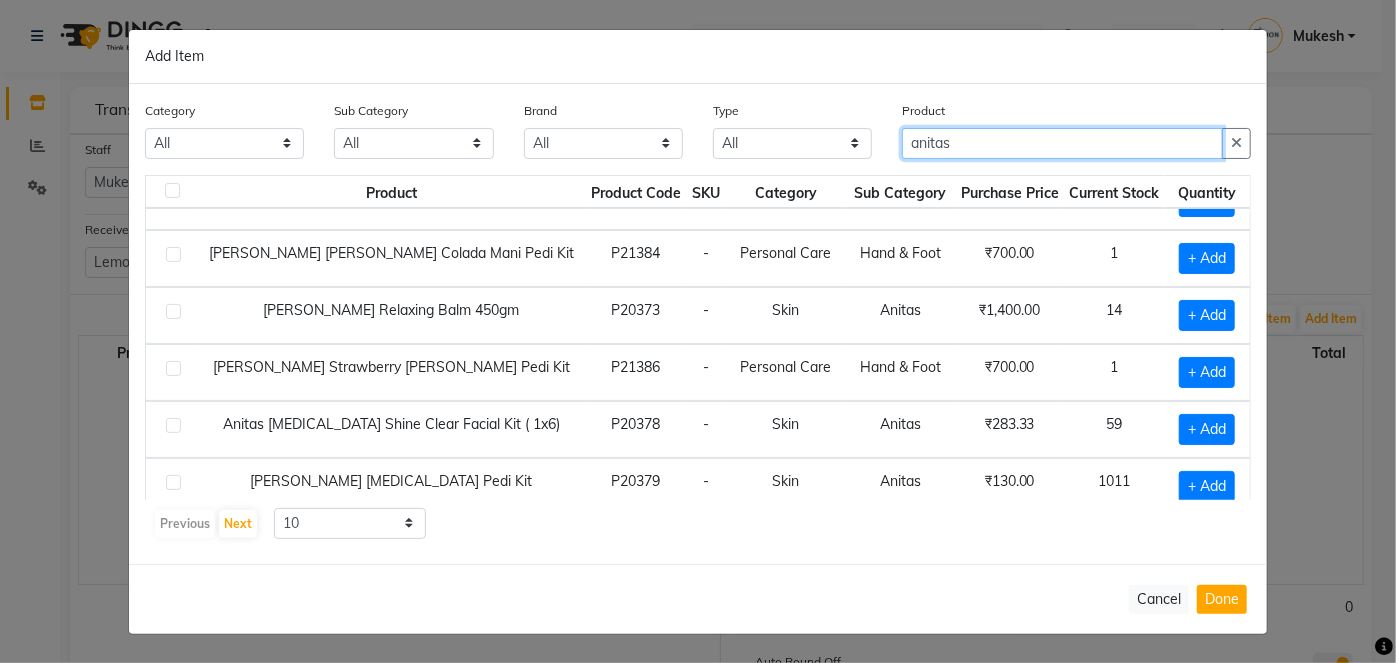 scroll, scrollTop: 268, scrollLeft: 0, axis: vertical 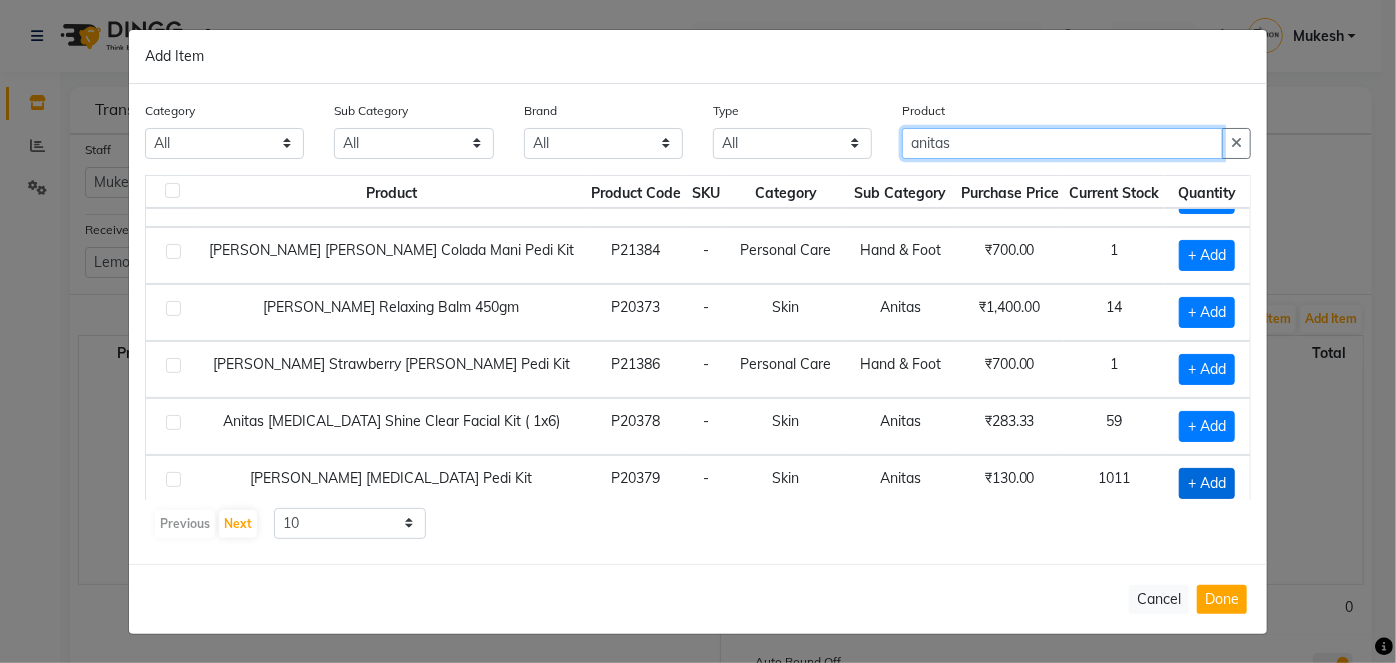 type on "anitas" 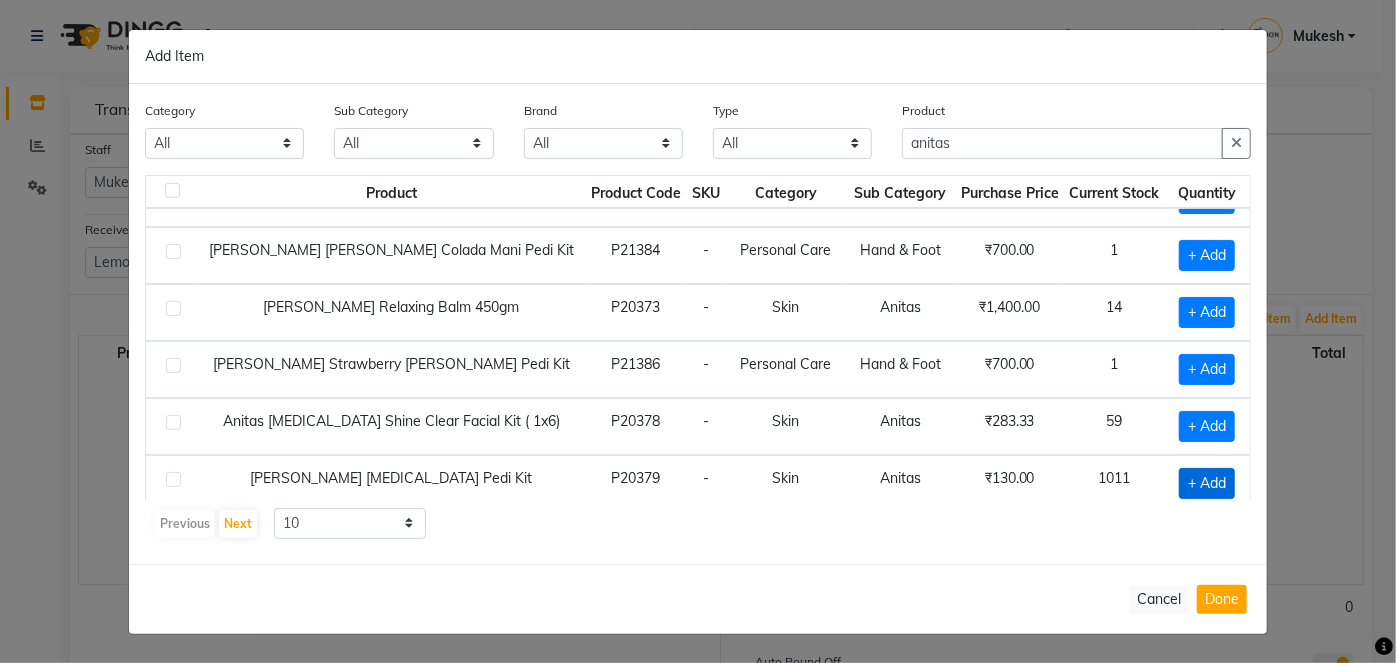 click on "+ Add" 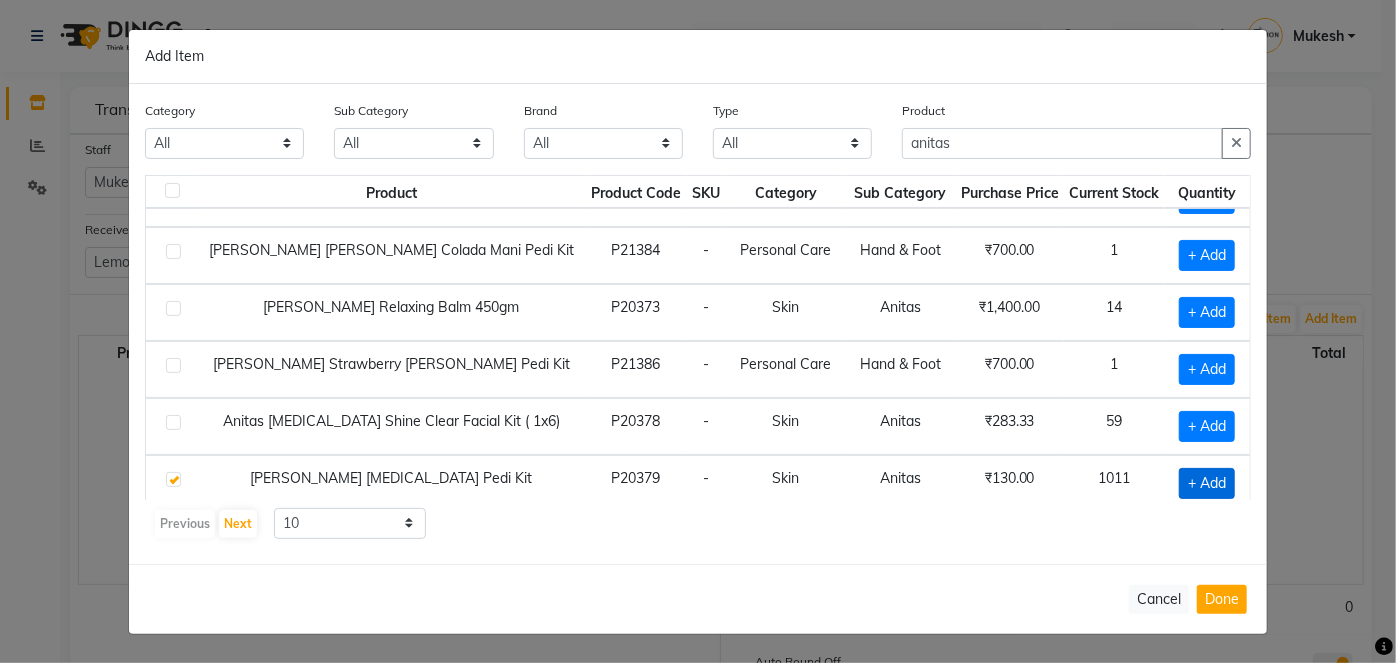 checkbox on "true" 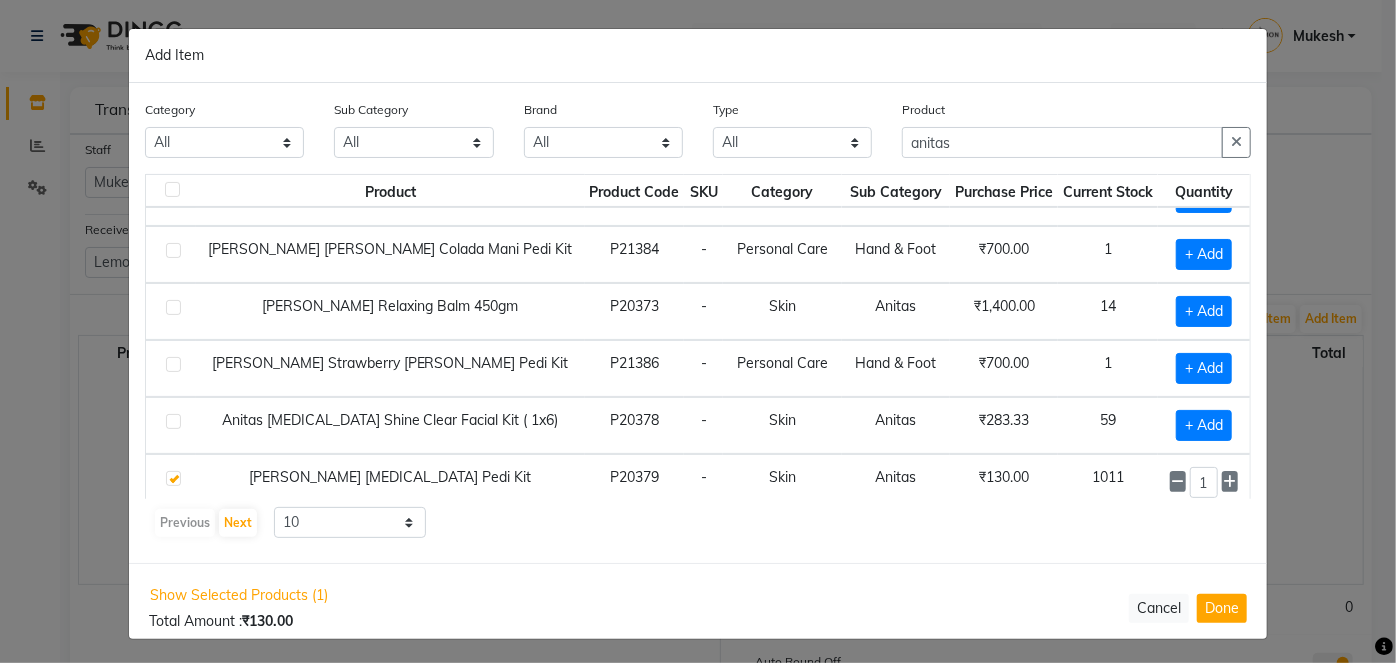 click on "1" 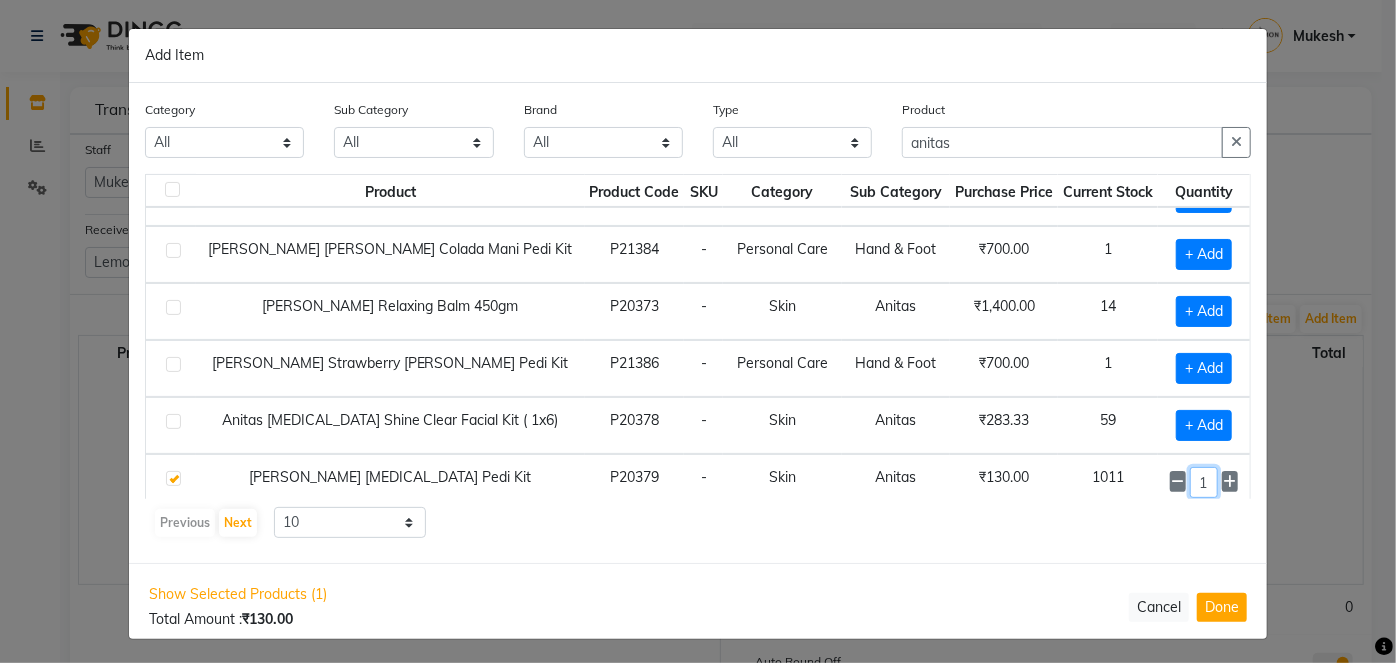 click on "1" 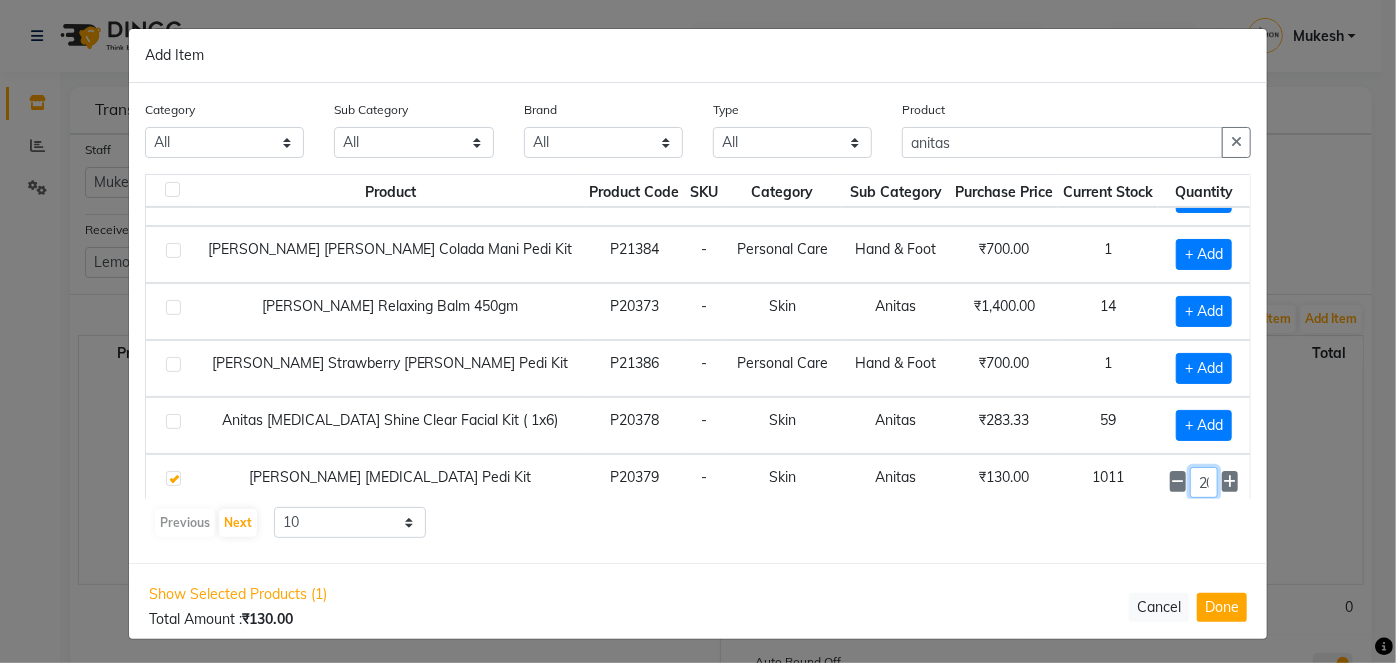 scroll, scrollTop: 0, scrollLeft: 2, axis: horizontal 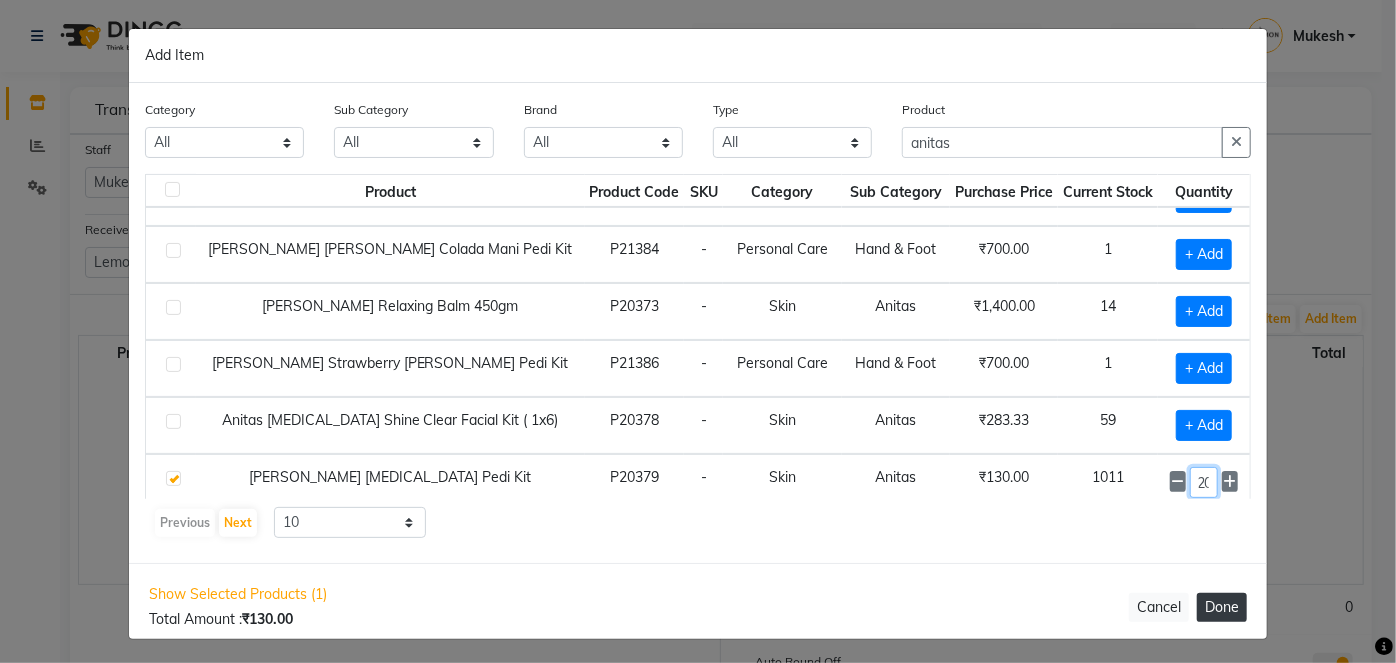 type on "20" 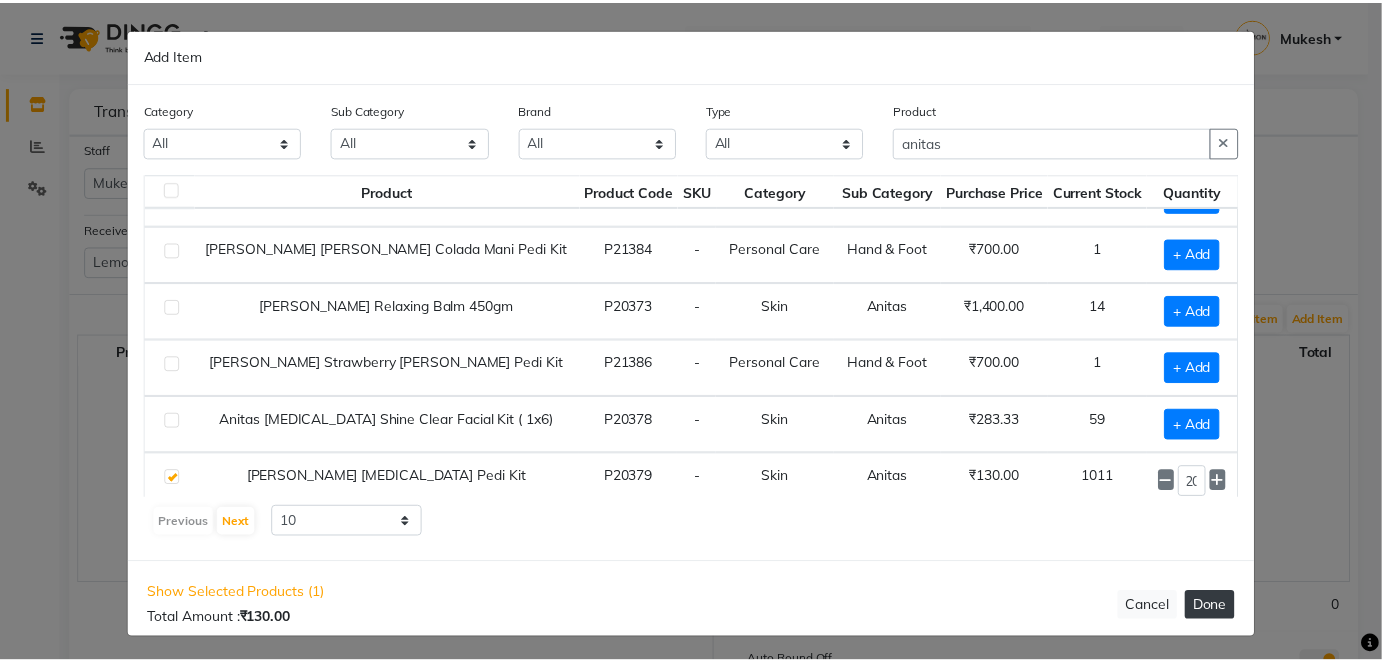 scroll, scrollTop: 0, scrollLeft: 0, axis: both 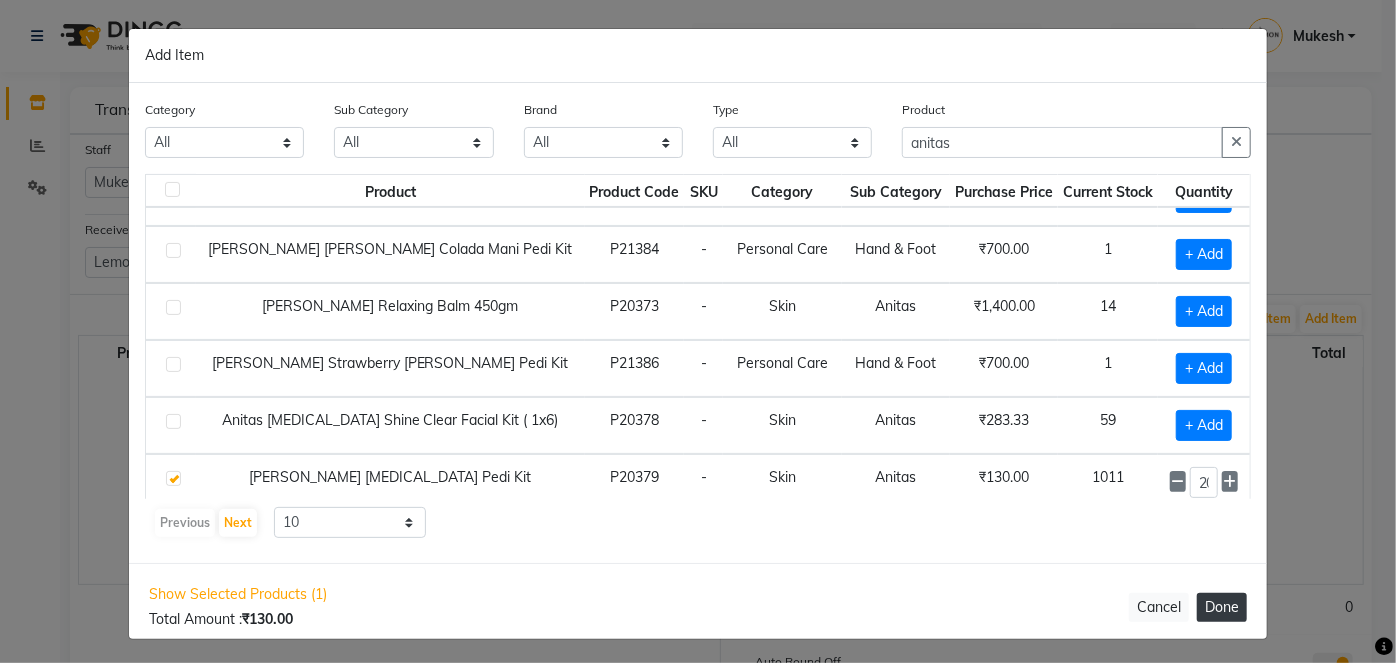 click on "Done" 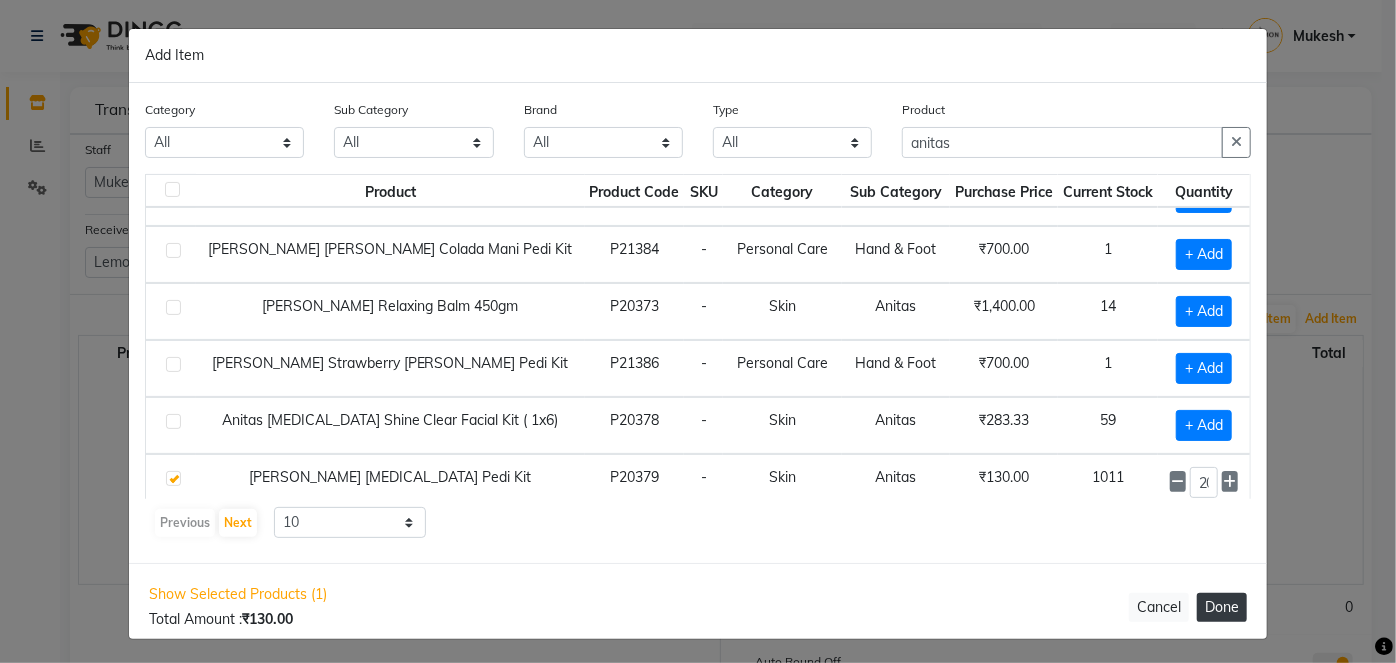type 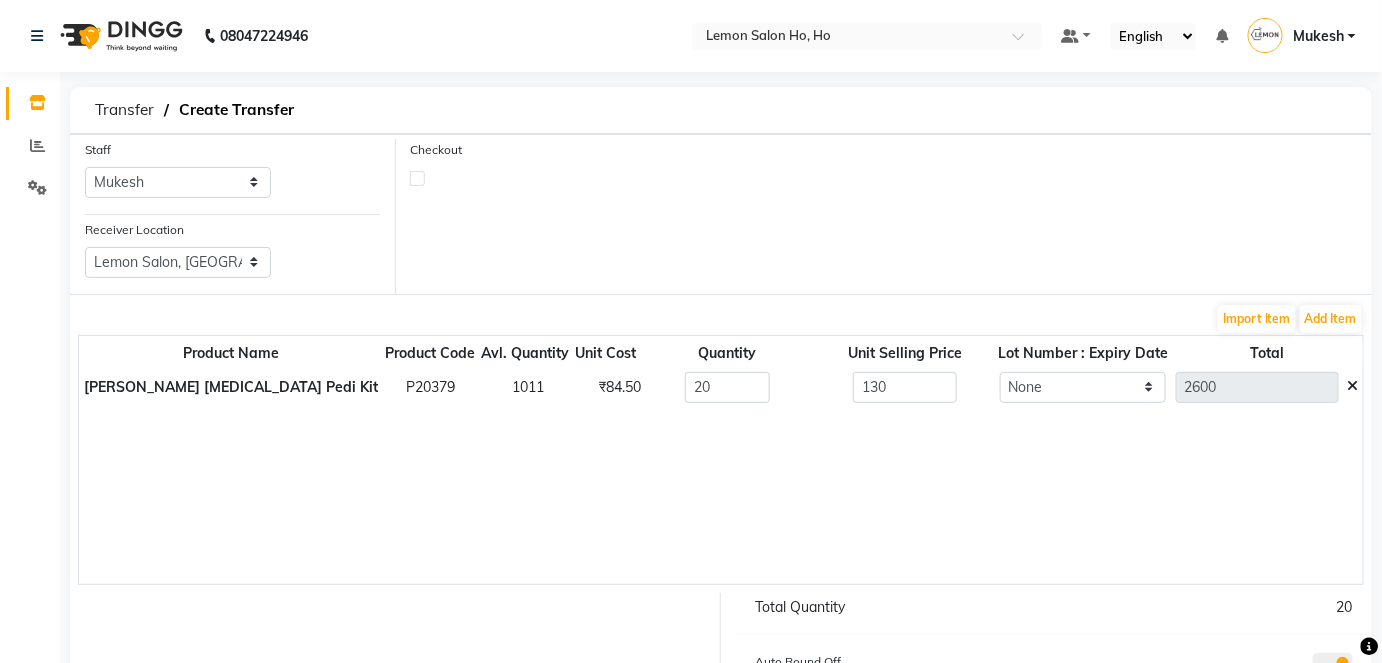 click 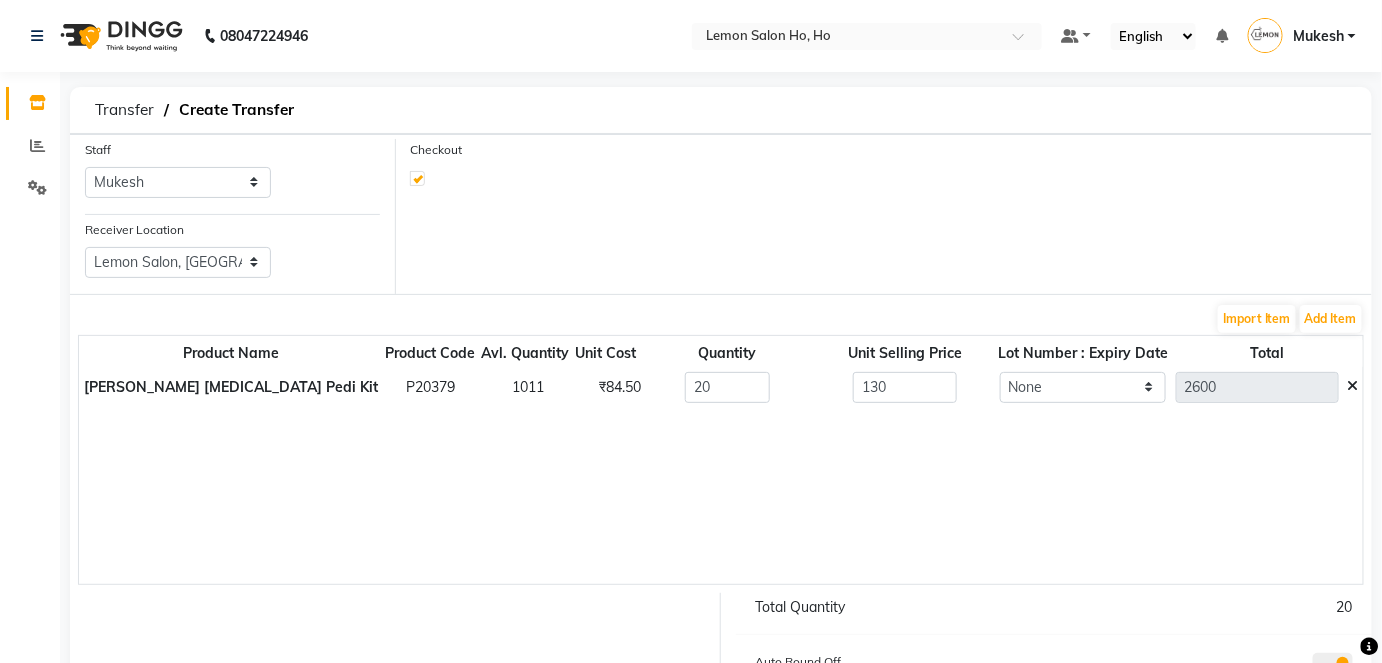 select on "true" 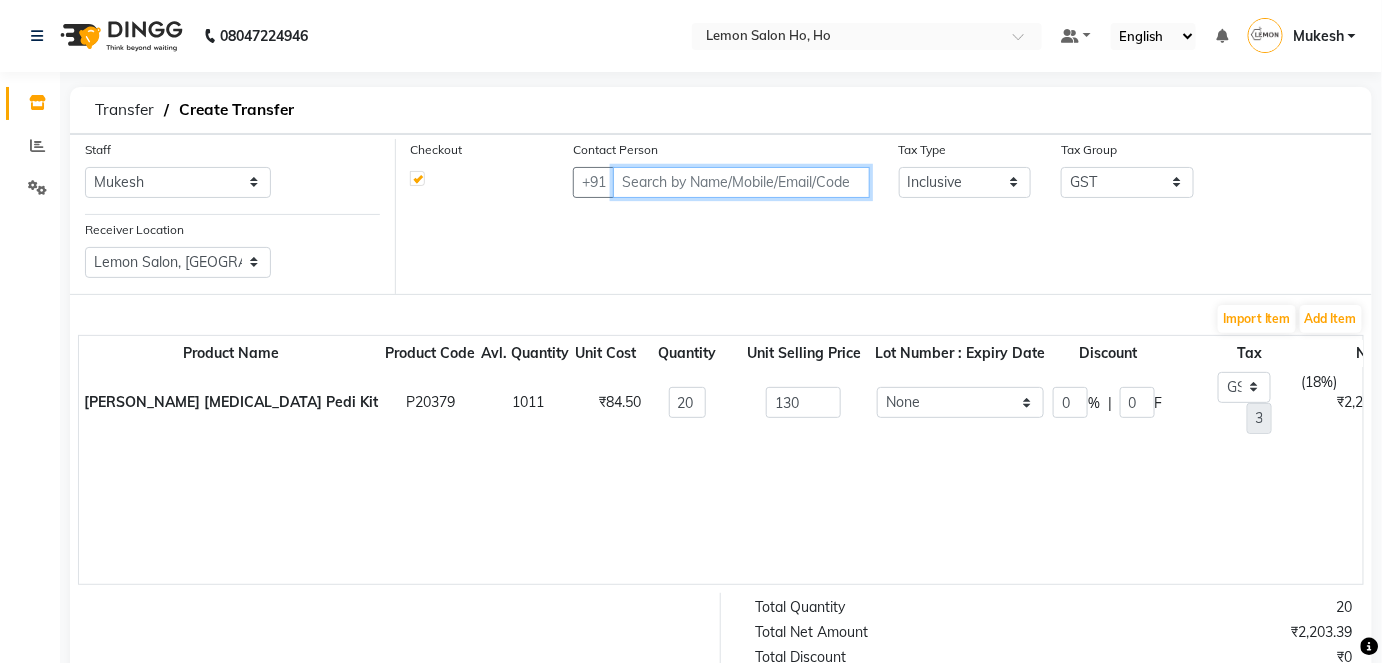 click at bounding box center [741, 182] 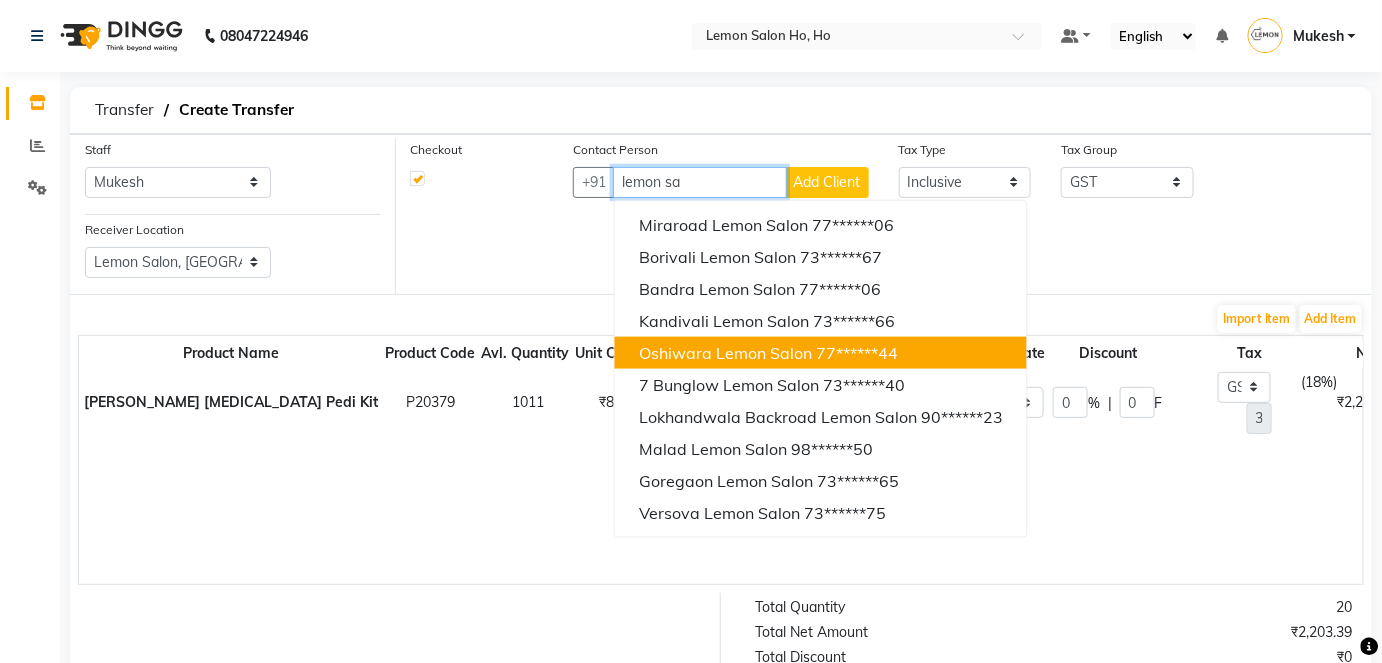 click on "Oshiwara Lemon Salon" at bounding box center (725, 353) 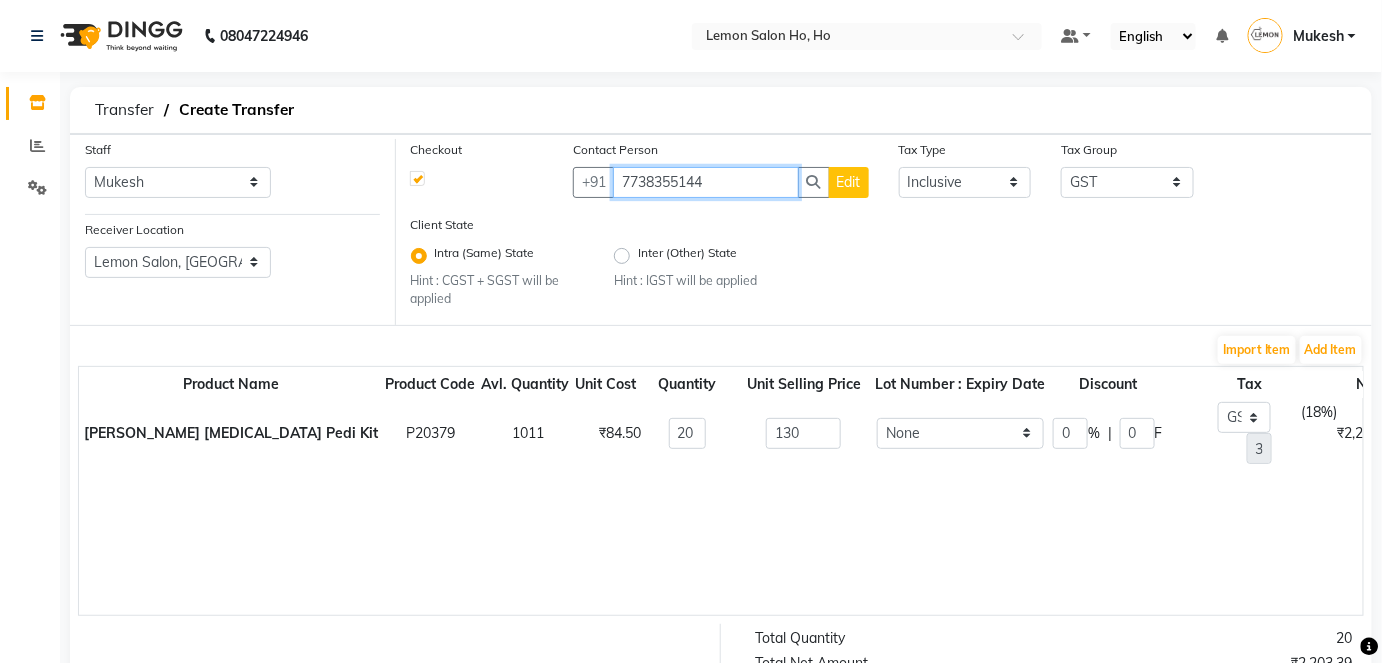 type on "7738355144" 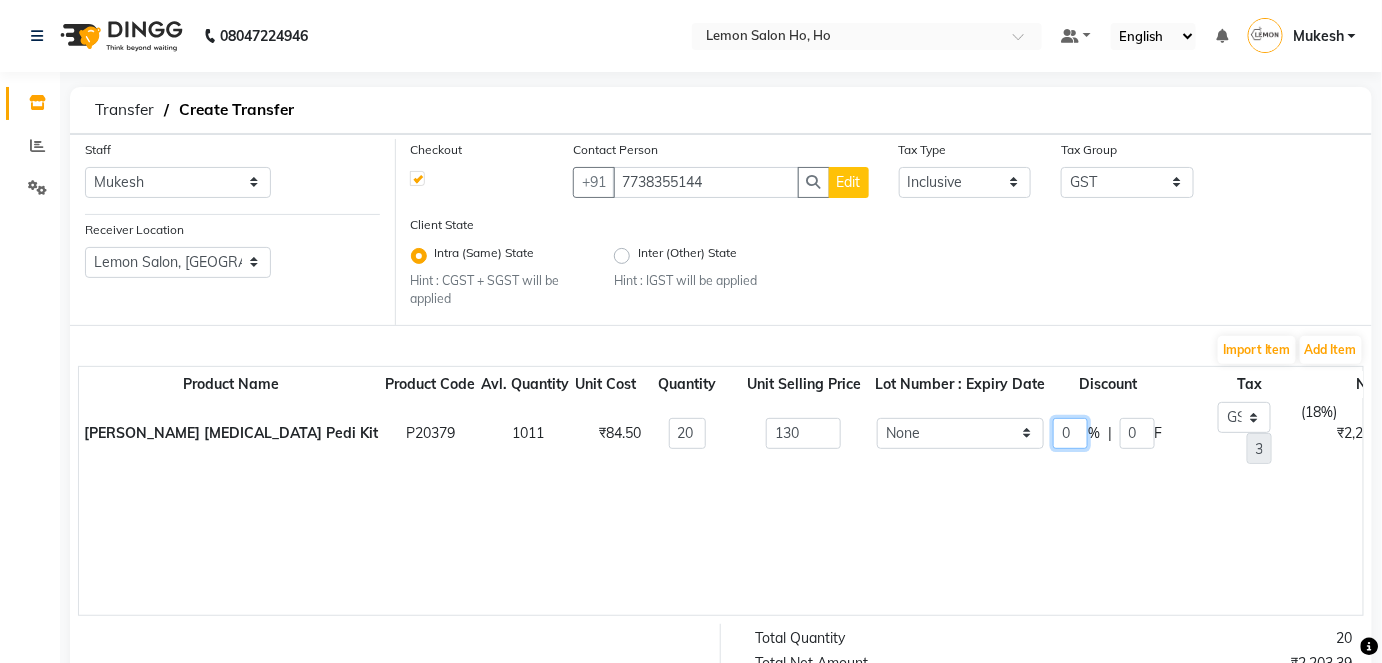 click on "0" 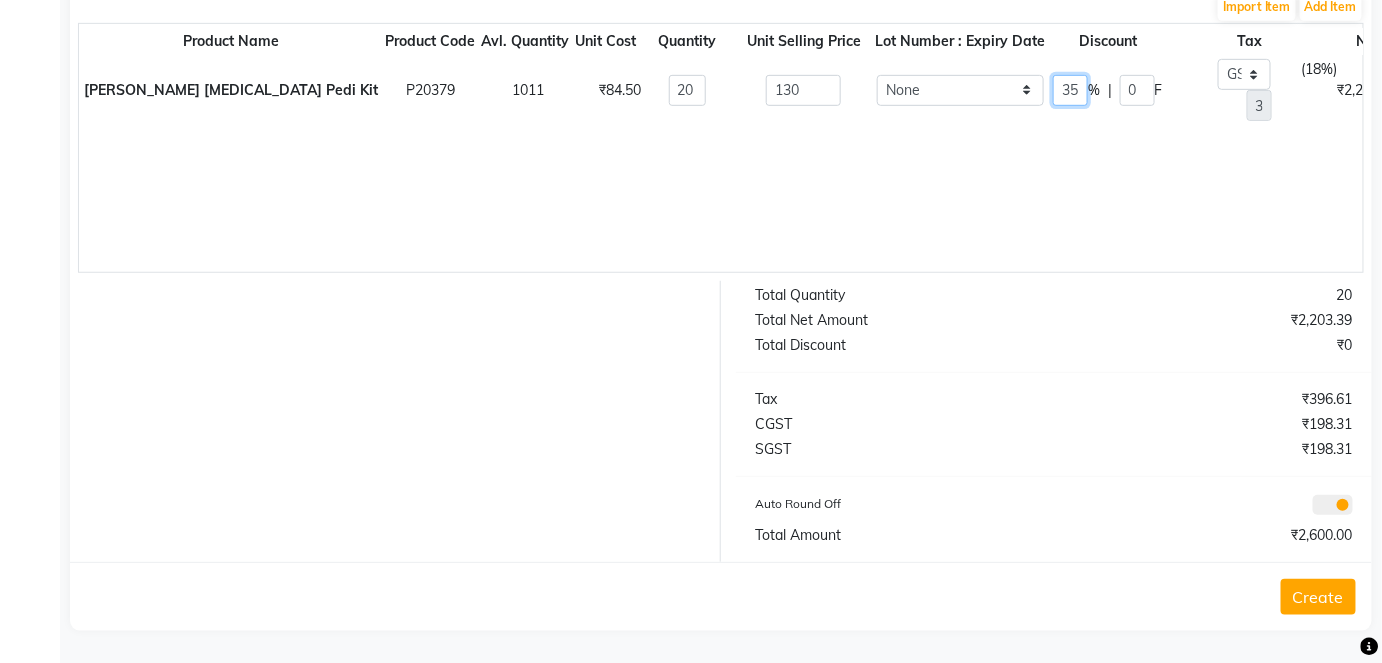 scroll, scrollTop: 342, scrollLeft: 0, axis: vertical 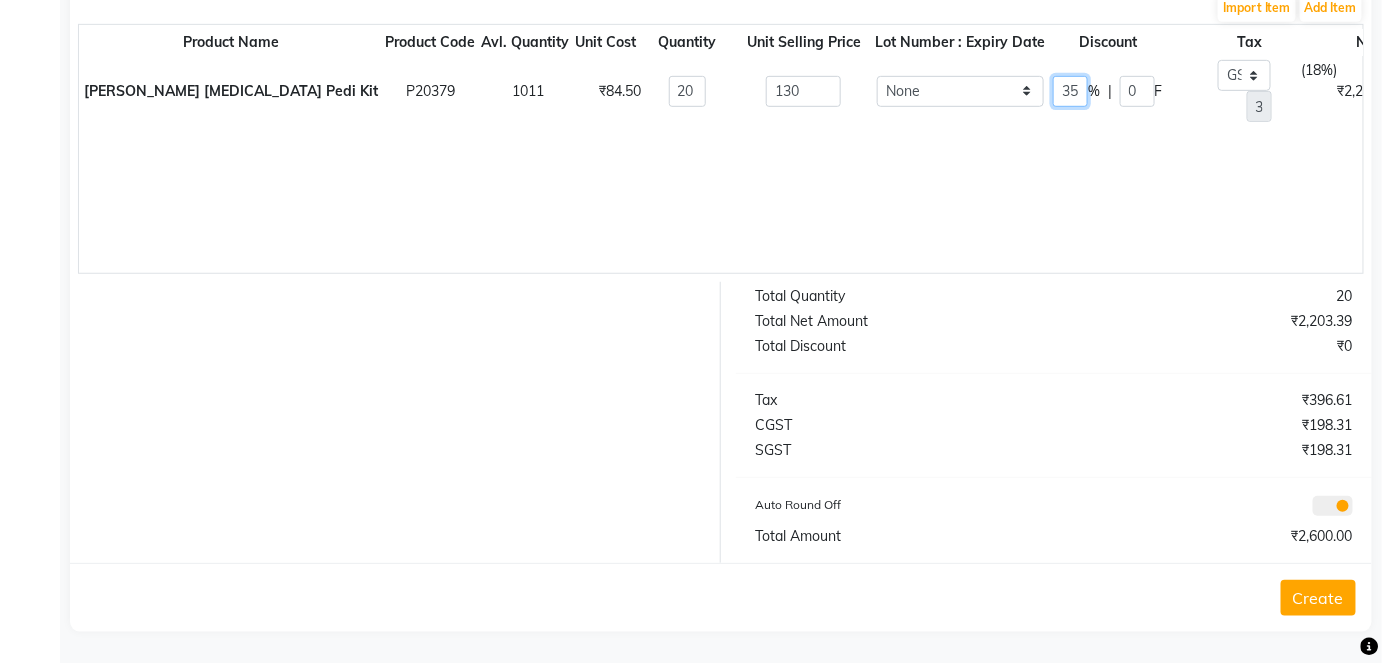 type on "35" 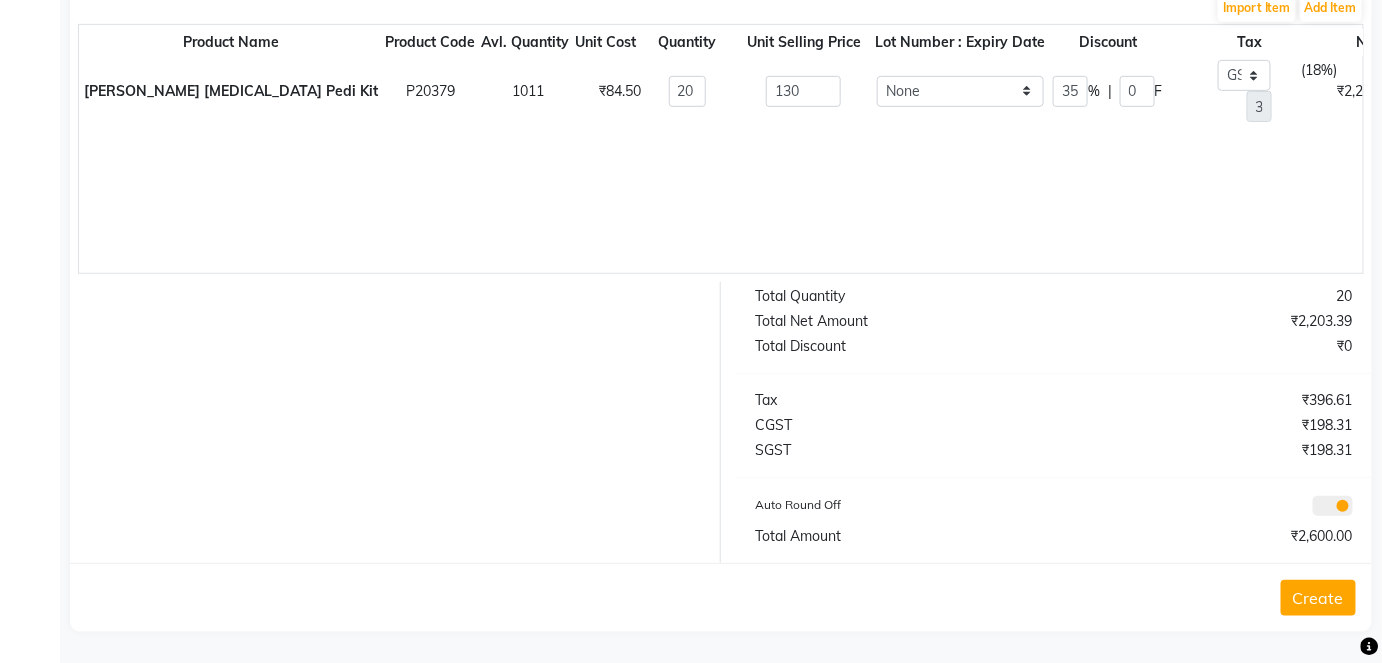 type on "1690" 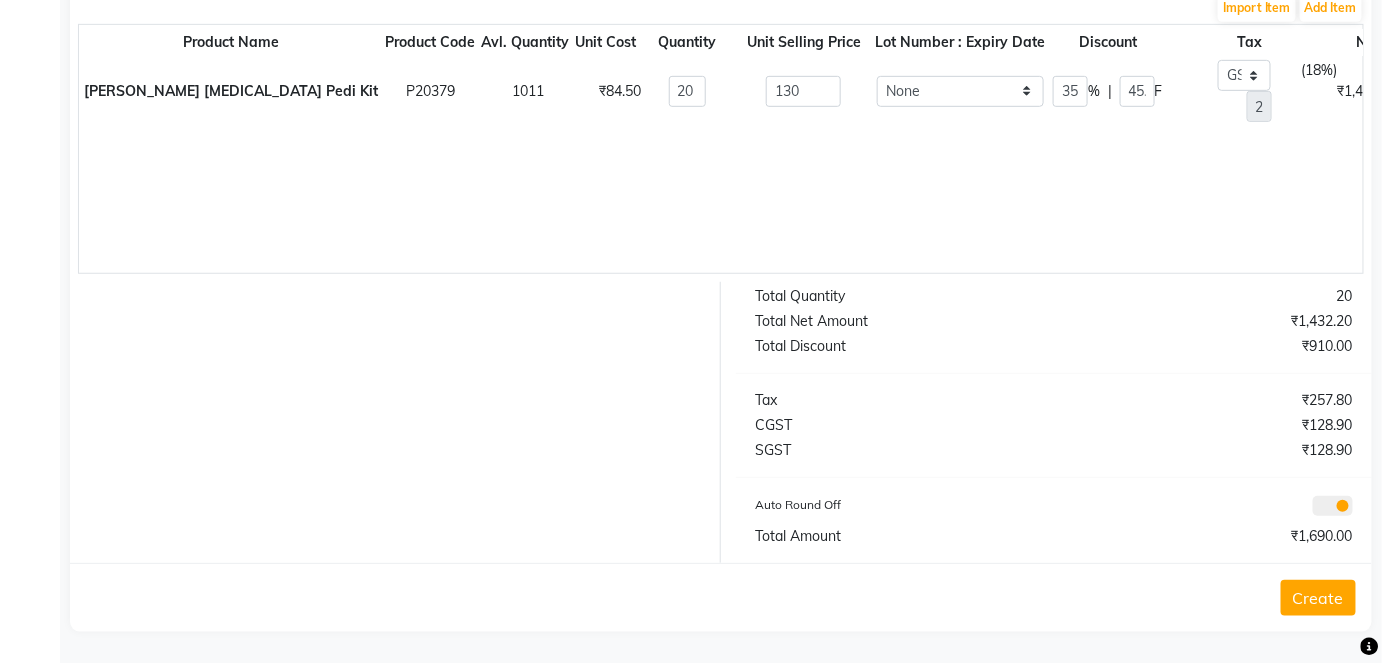 click on "Create" 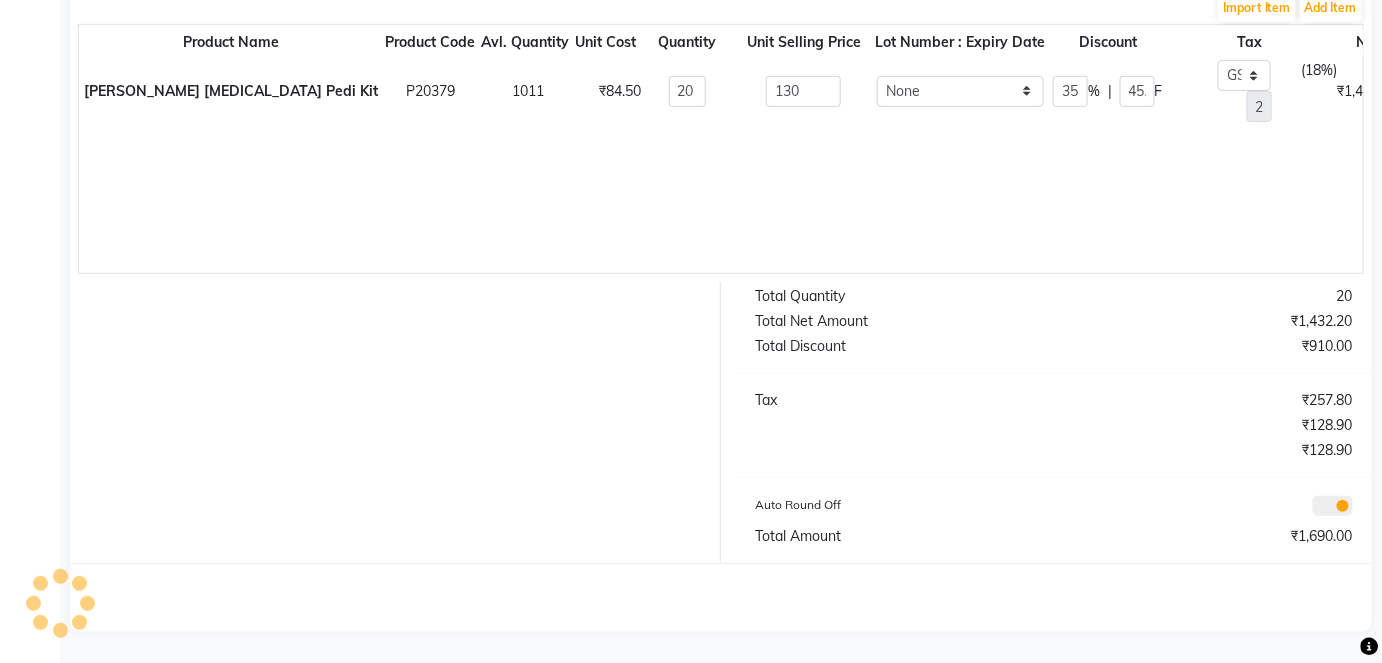 scroll, scrollTop: 0, scrollLeft: 0, axis: both 